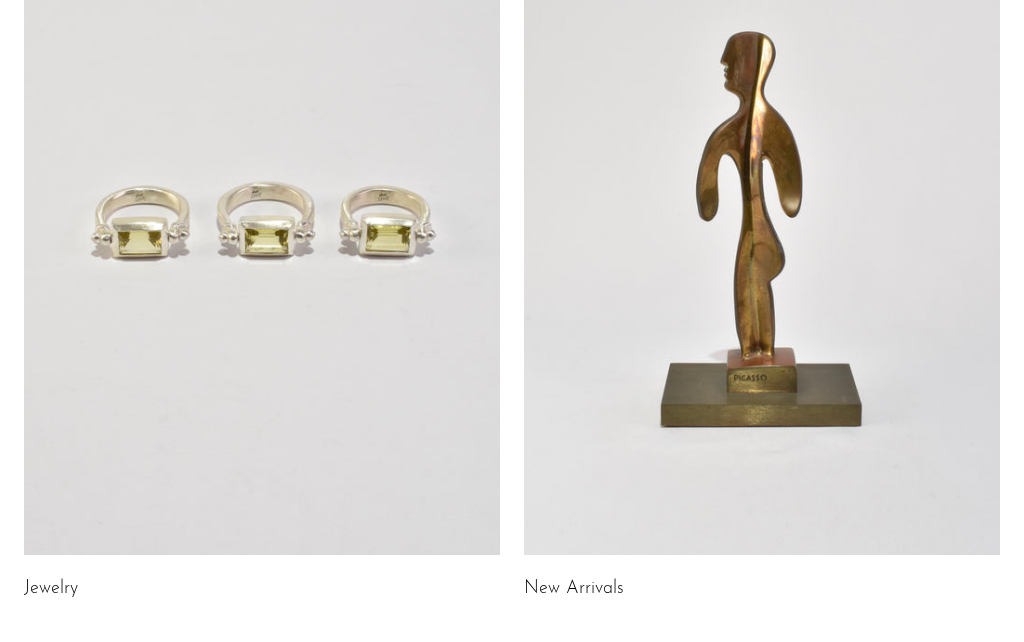 scroll, scrollTop: 260, scrollLeft: 0, axis: vertical 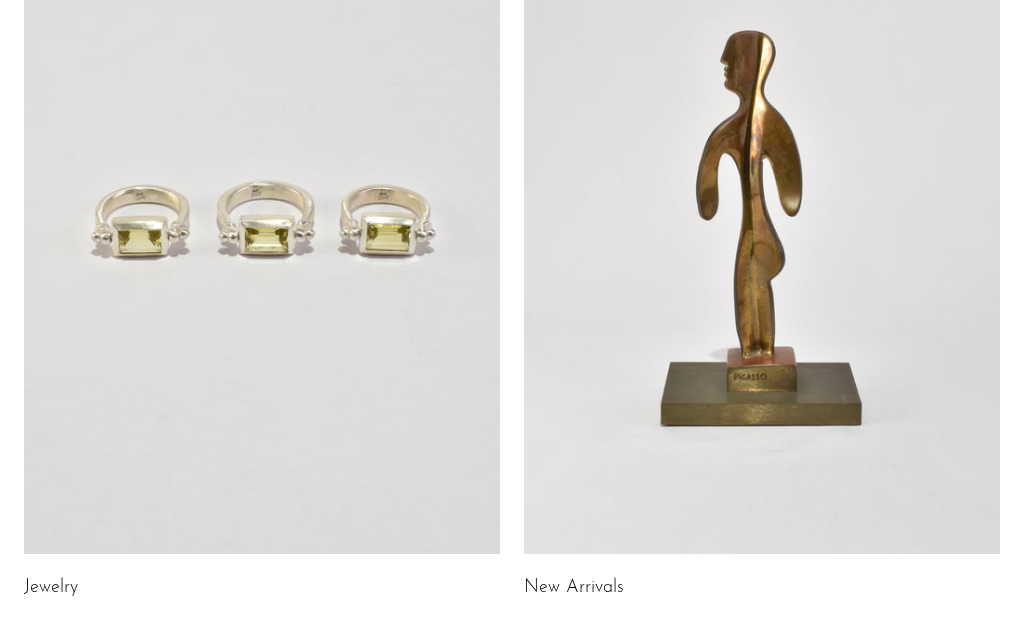 click at bounding box center (262, 221) 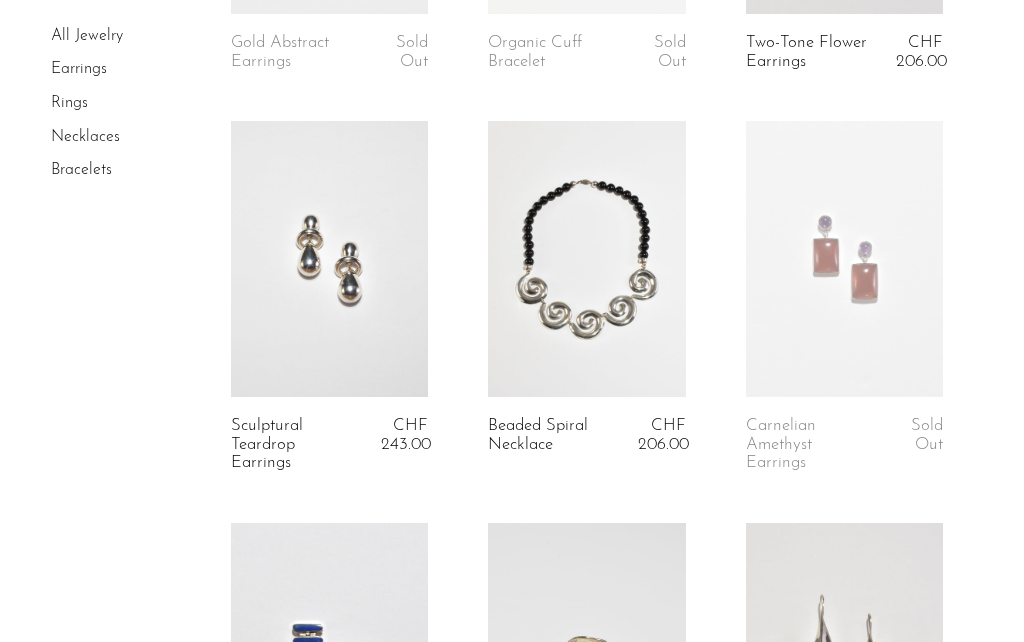 scroll, scrollTop: 1602, scrollLeft: 0, axis: vertical 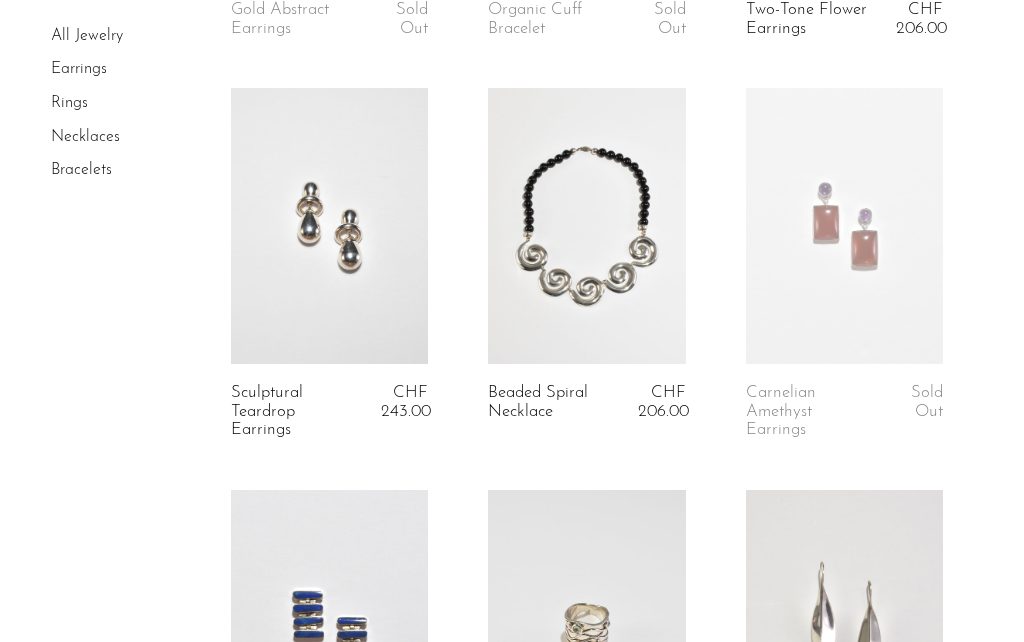click at bounding box center [844, 226] 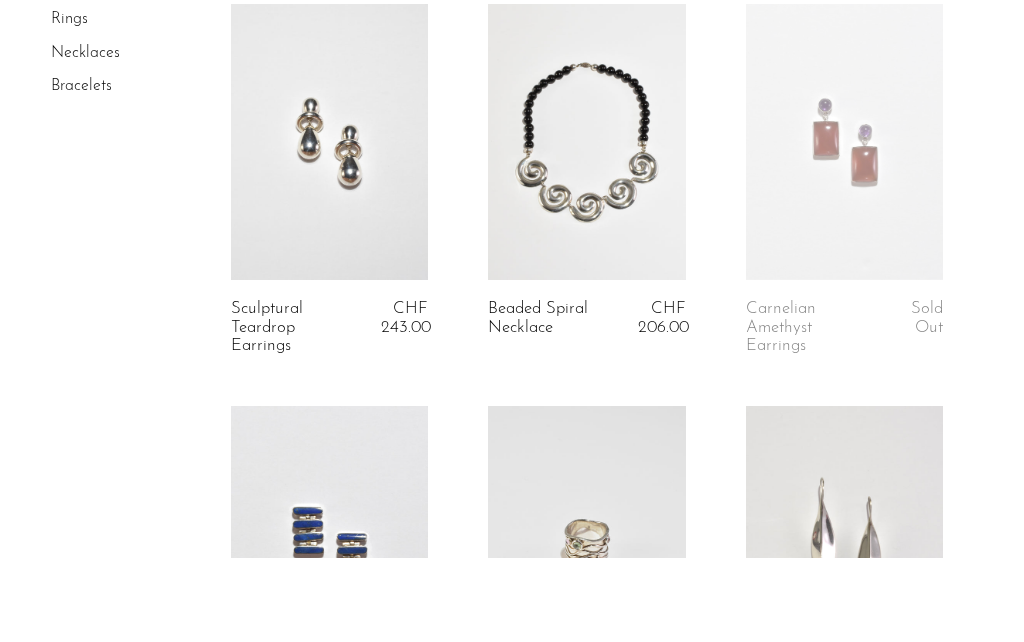 scroll, scrollTop: 1689, scrollLeft: 0, axis: vertical 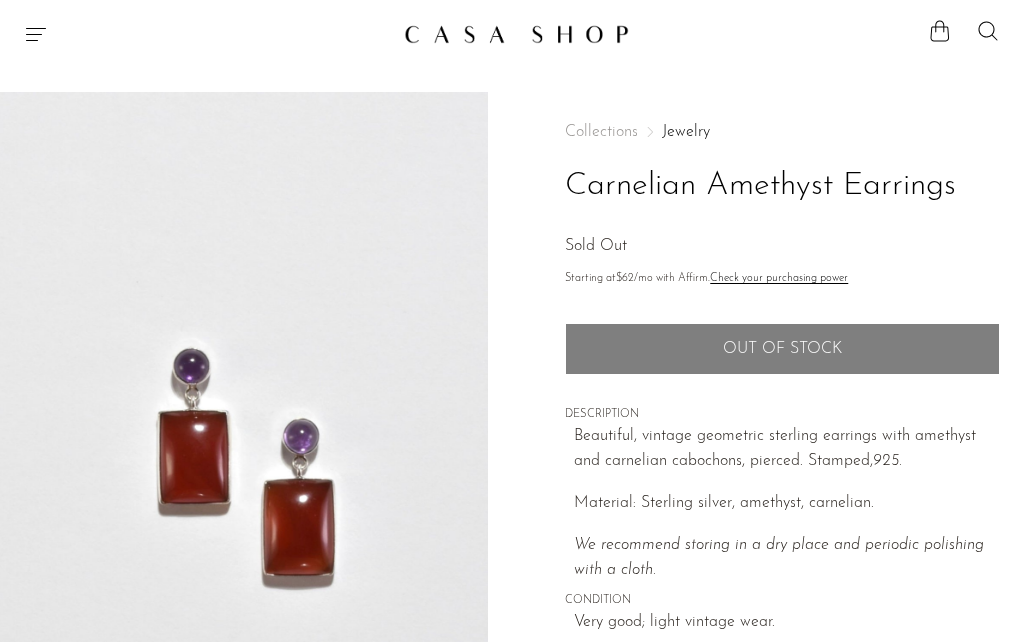 click 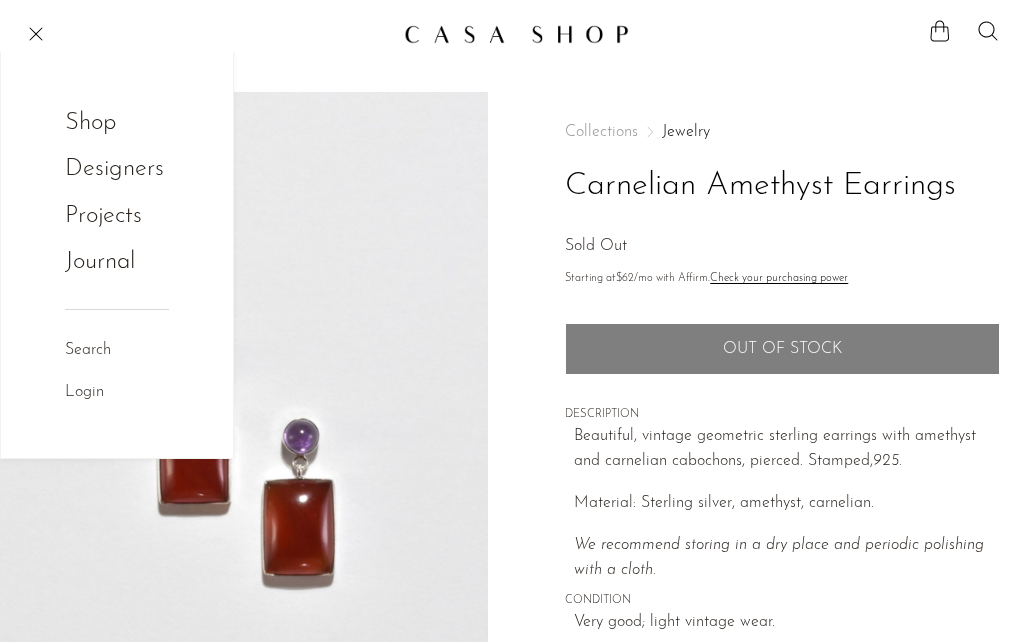 click on "Designers" at bounding box center (114, 169) 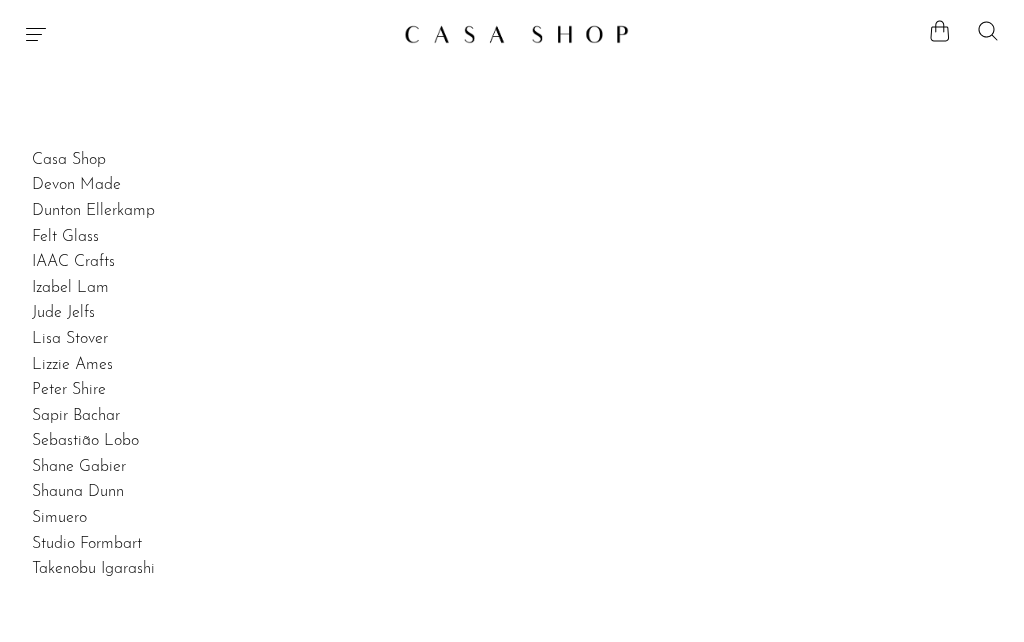 scroll, scrollTop: 0, scrollLeft: 0, axis: both 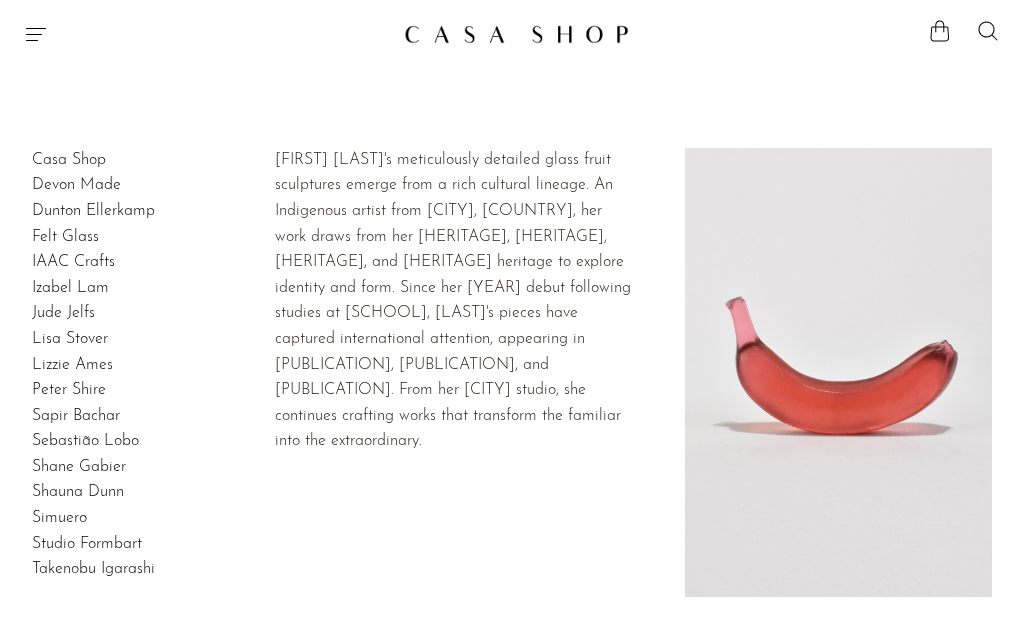 click on "Devon Made" at bounding box center [76, 185] 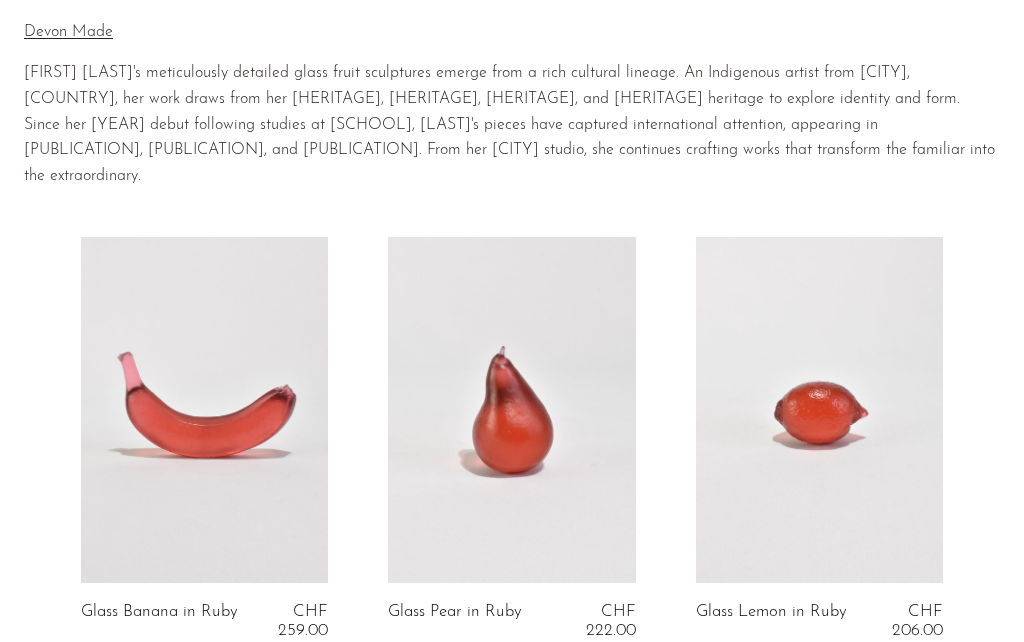scroll, scrollTop: 0, scrollLeft: 0, axis: both 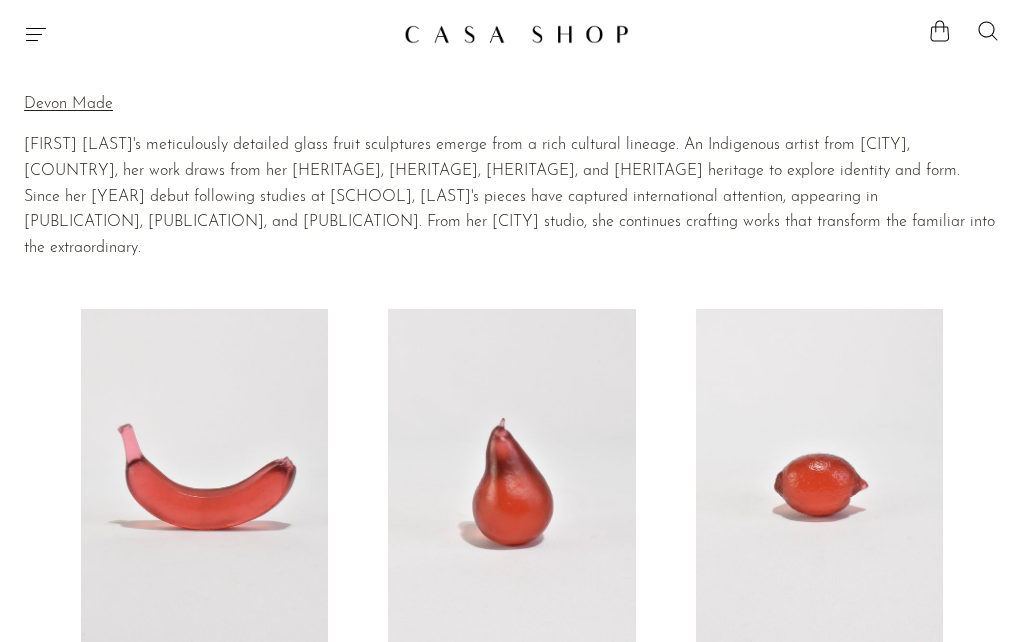 click 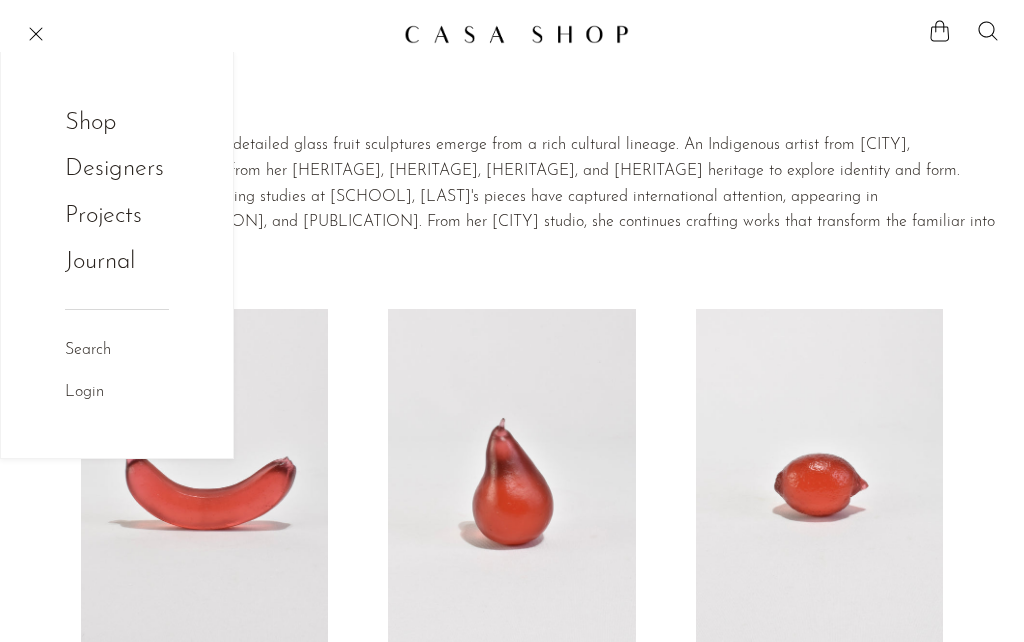 click on "Designers" at bounding box center (114, 169) 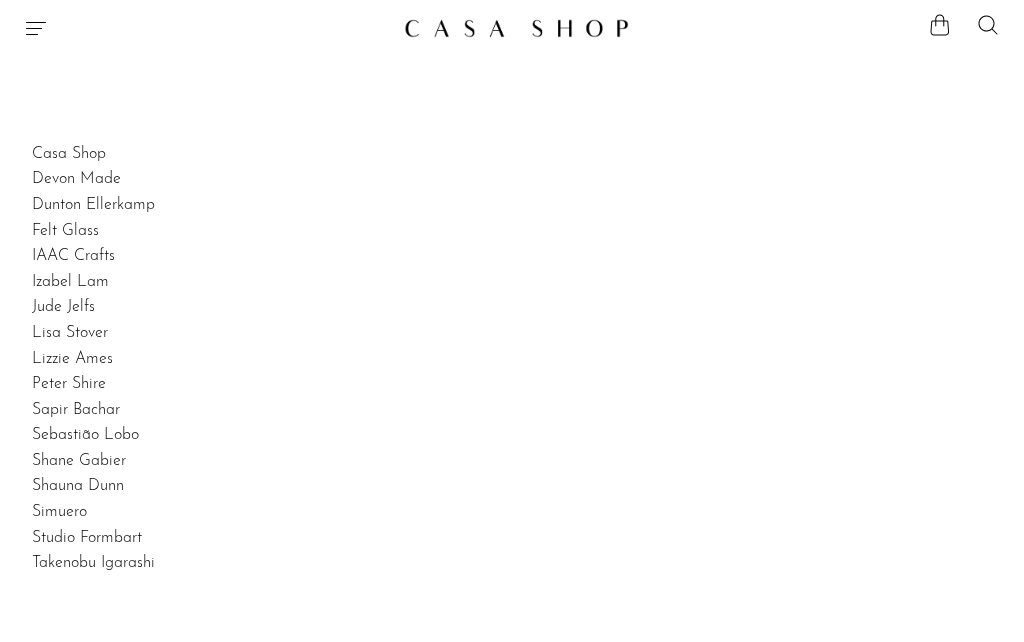 scroll, scrollTop: 0, scrollLeft: 0, axis: both 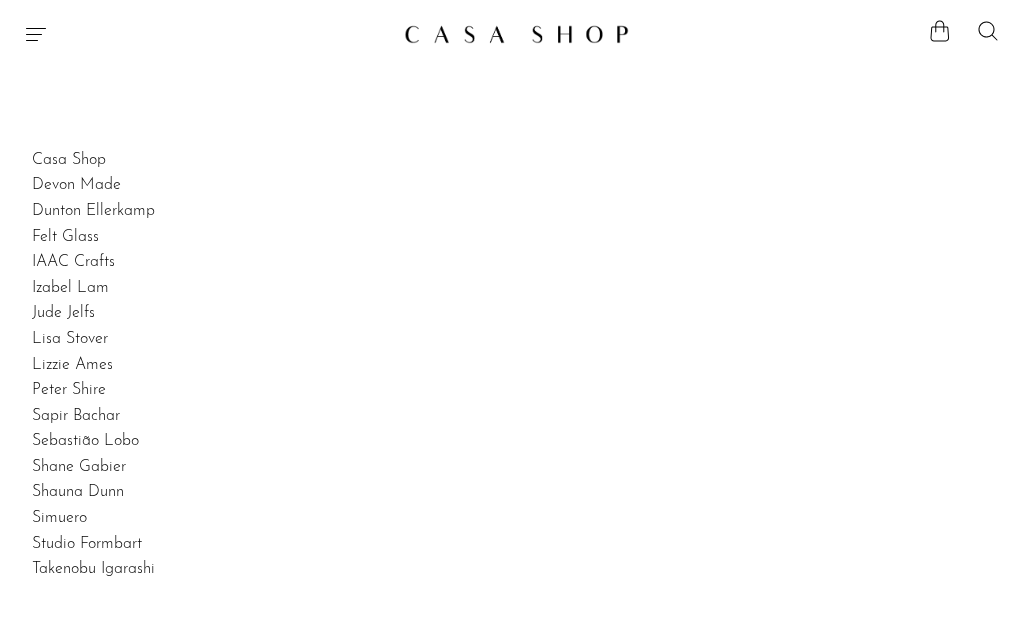 click 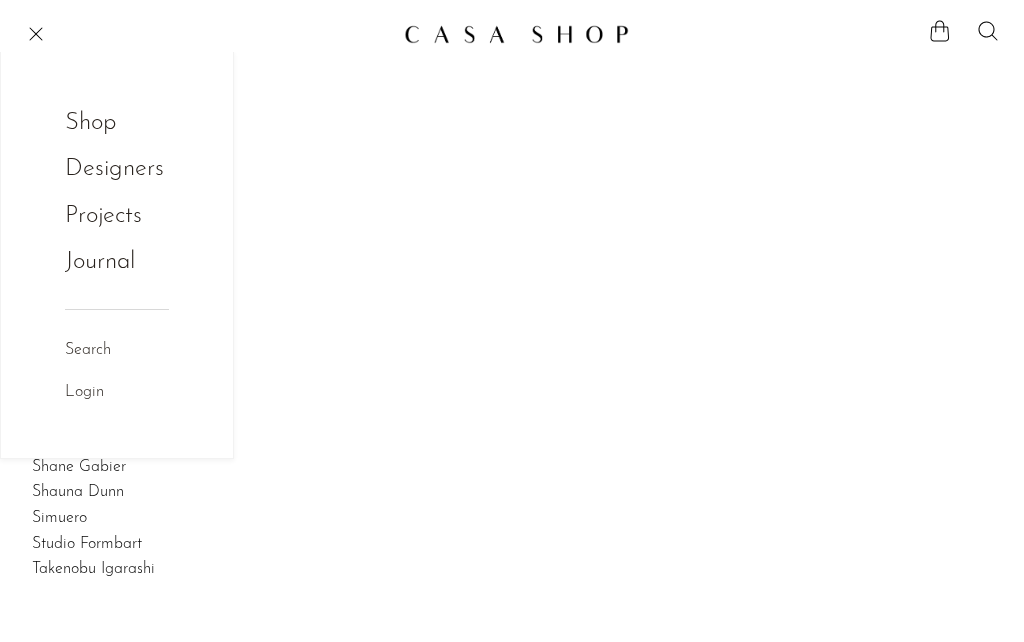 click on "Shop" at bounding box center [104, 123] 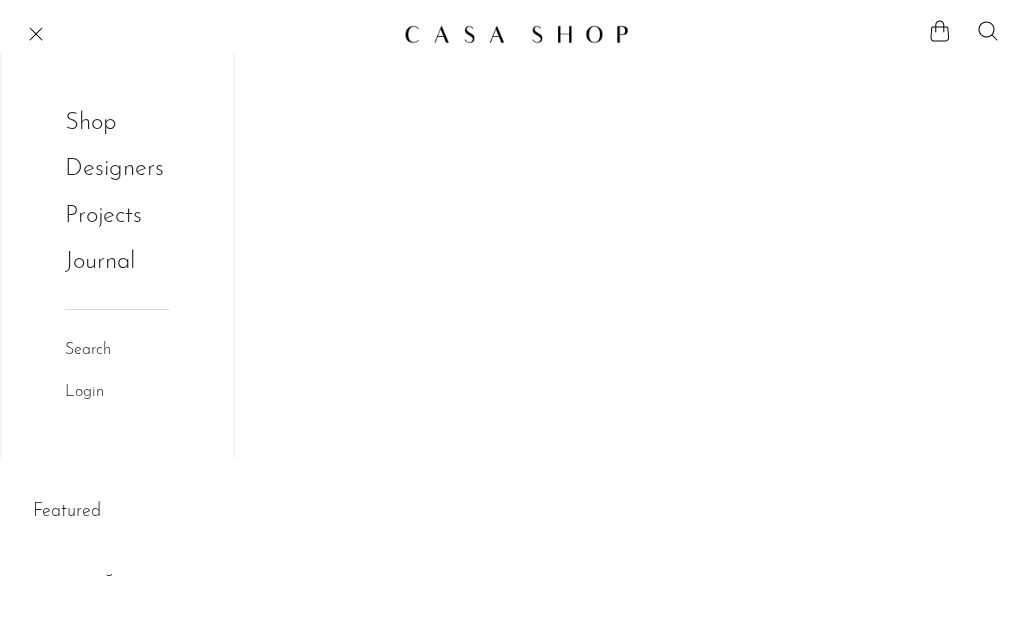 click on "Shop" at bounding box center (104, 123) 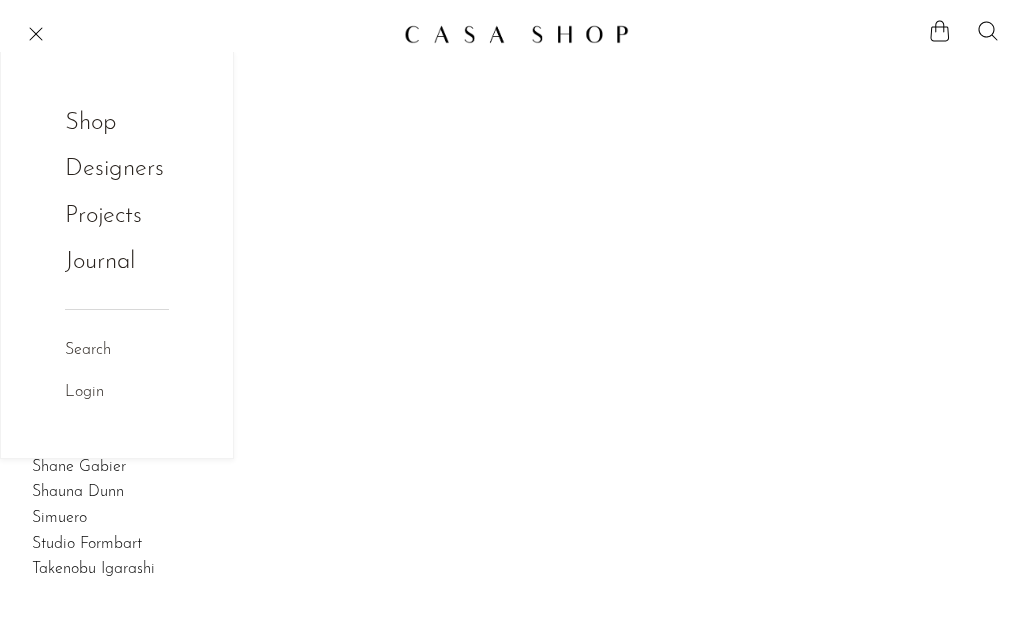 click on "Shop" at bounding box center [104, 123] 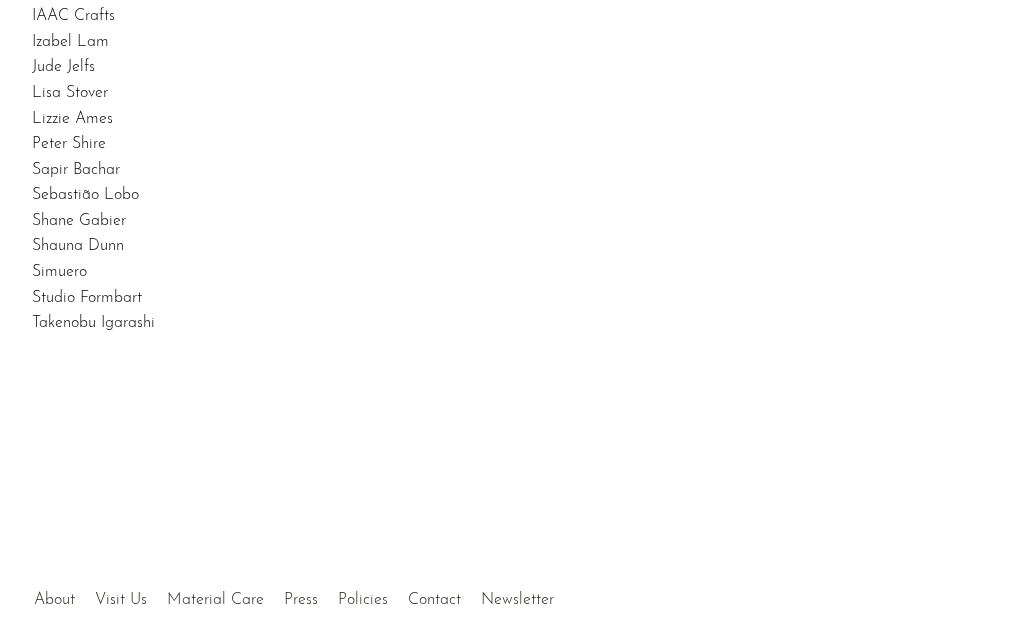 scroll, scrollTop: 356, scrollLeft: 0, axis: vertical 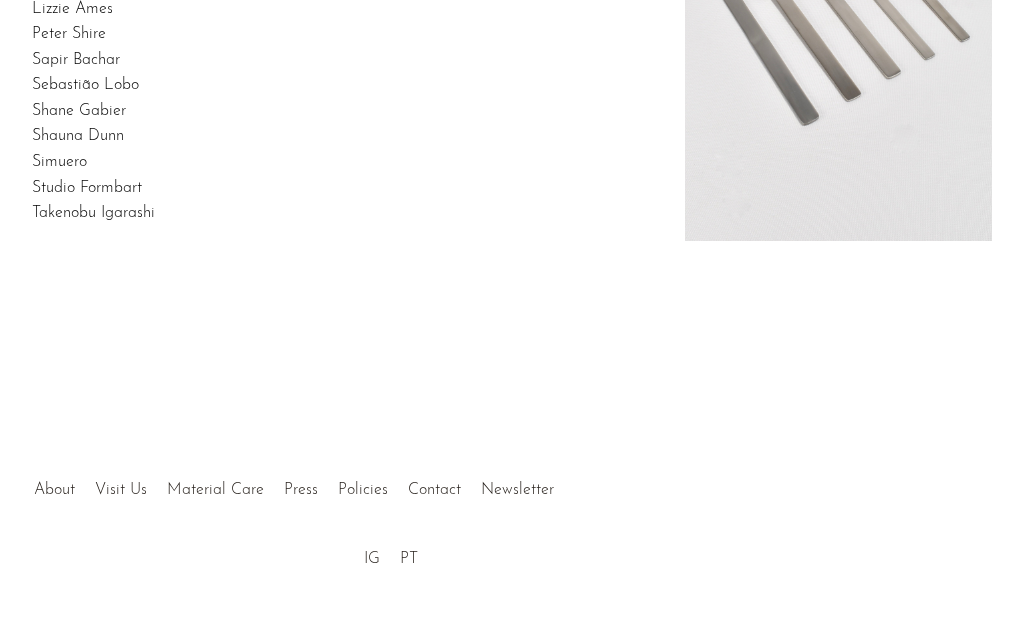 click on "Takenobu Igarashi" at bounding box center (93, 213) 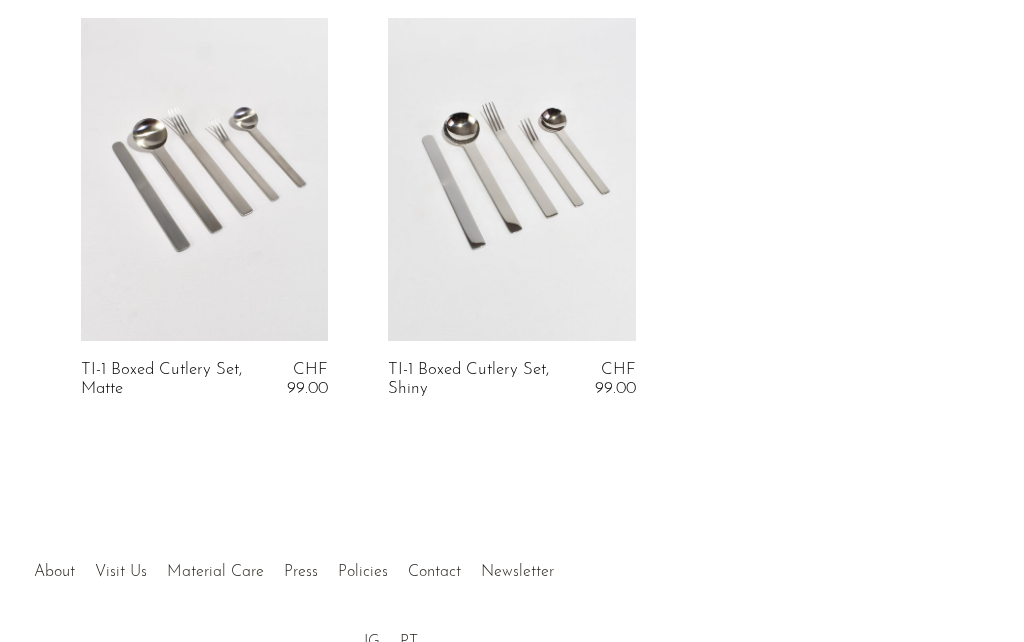 scroll, scrollTop: 0, scrollLeft: 0, axis: both 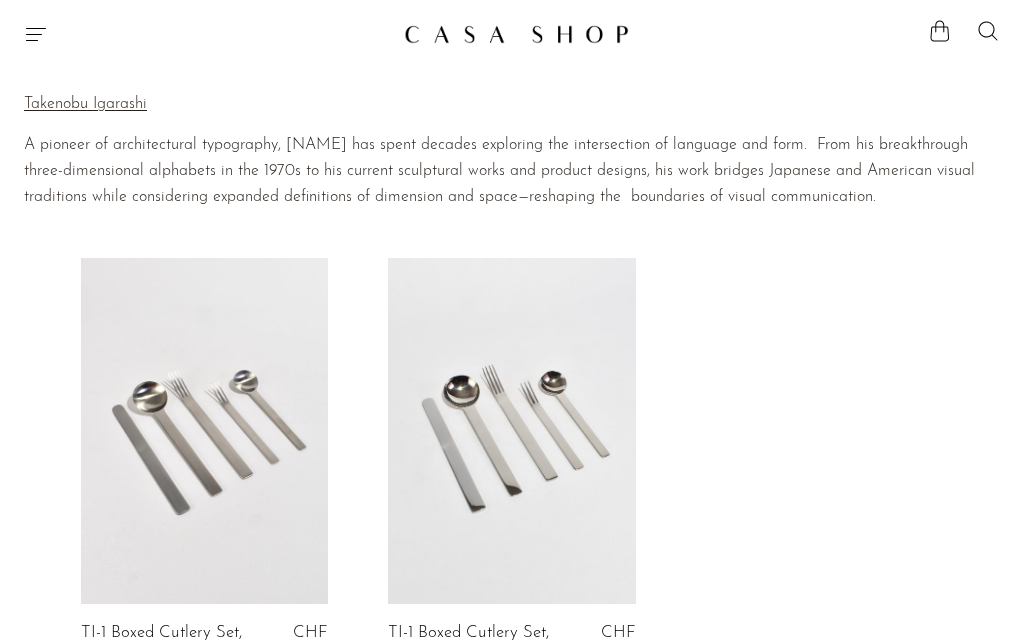 click 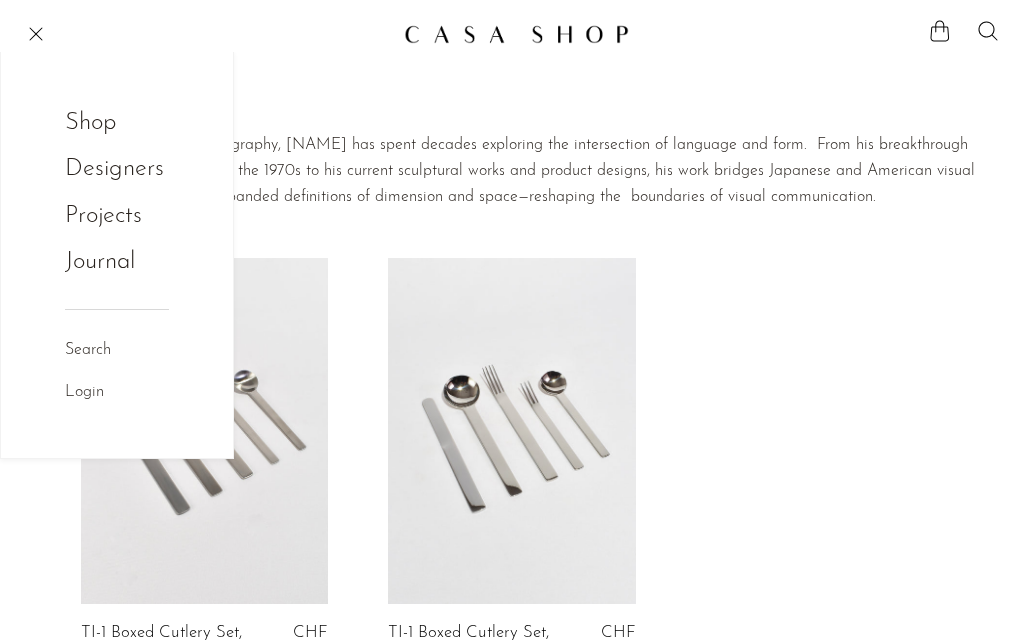 click on "Shop" at bounding box center (104, 123) 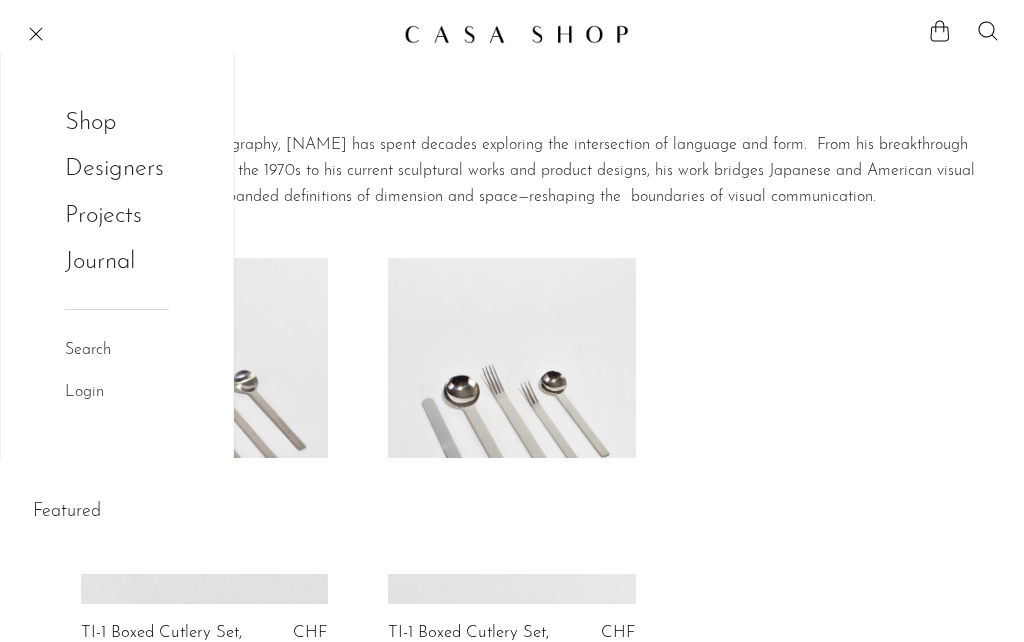 click on "Projects" at bounding box center [117, 216] 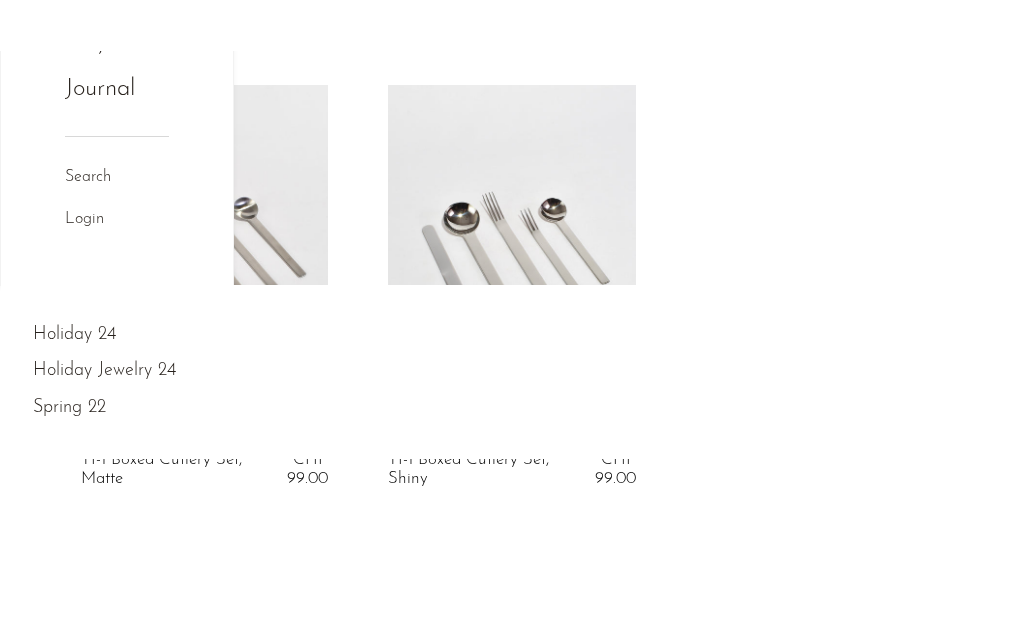 scroll, scrollTop: 0, scrollLeft: 0, axis: both 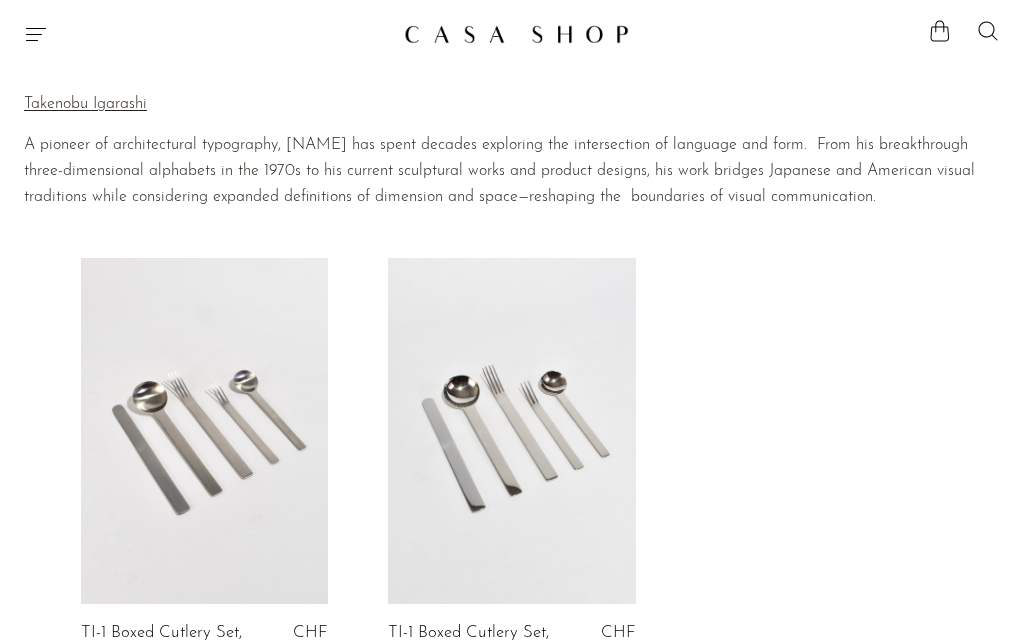 click 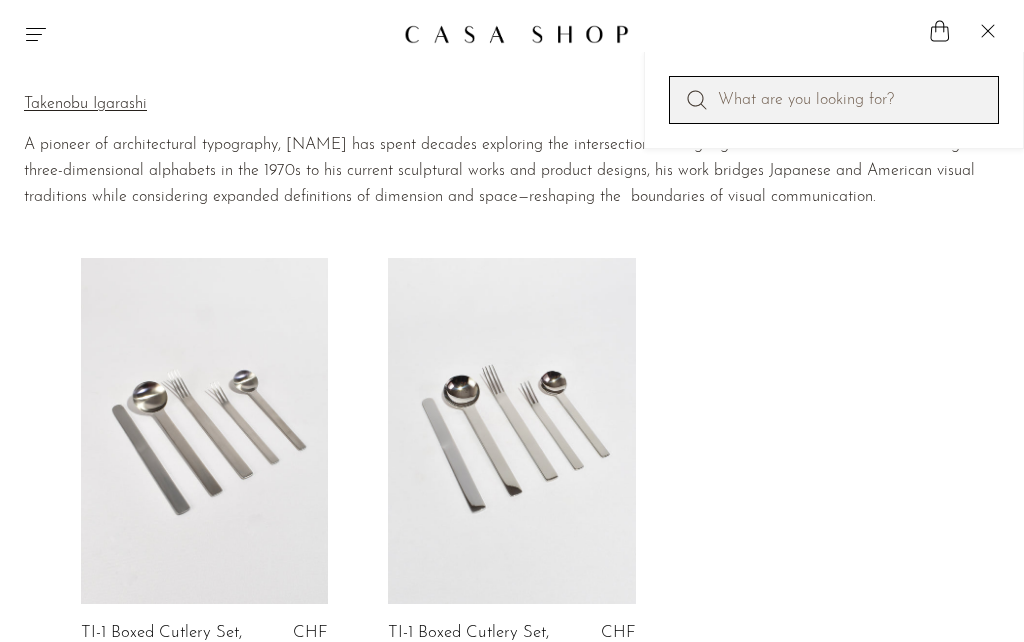click at bounding box center [834, 100] 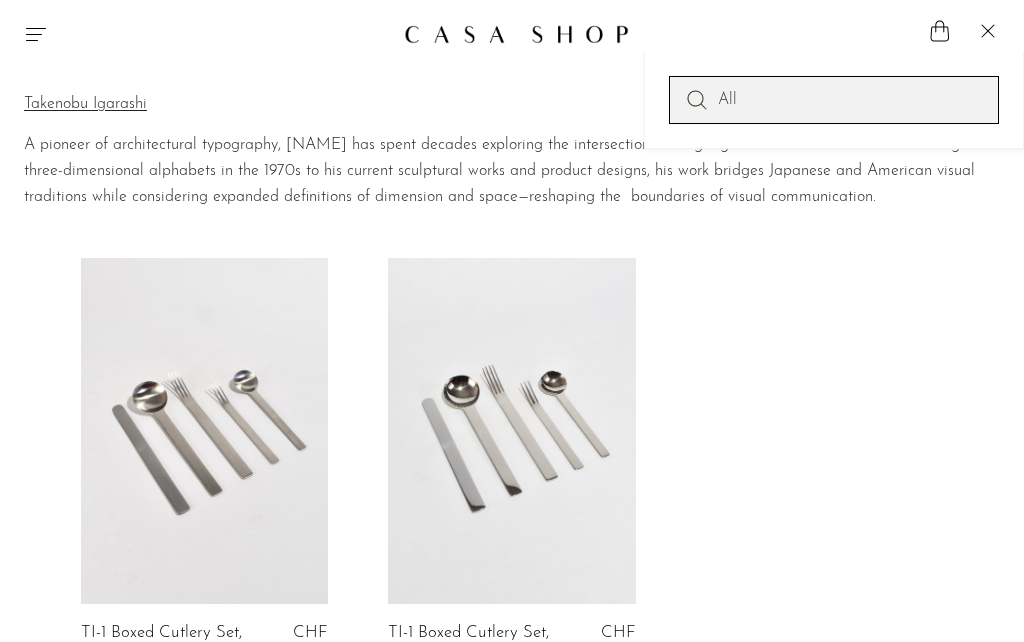 type on "All" 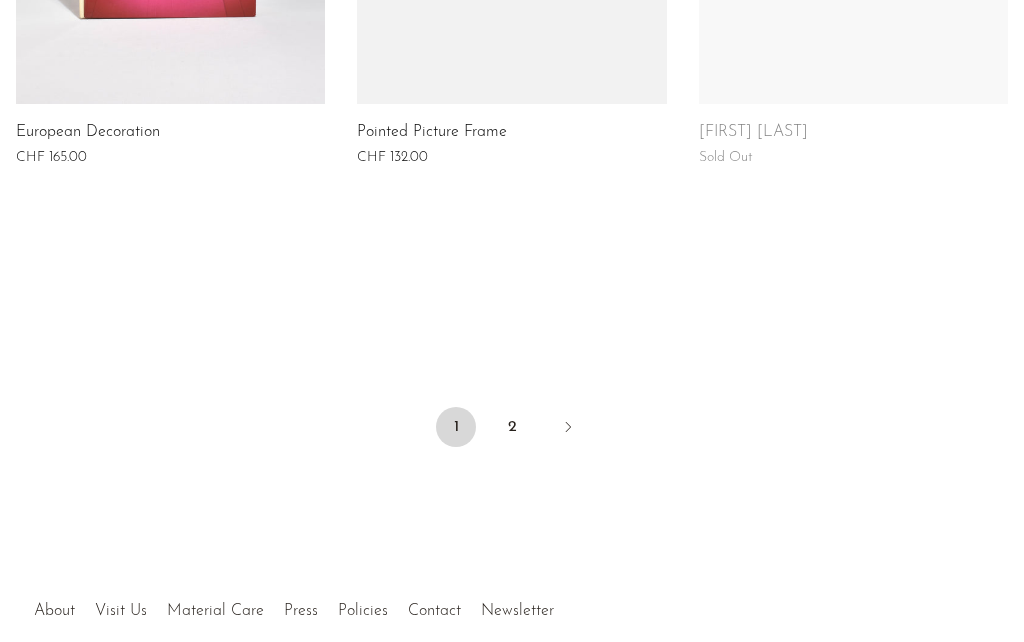 scroll, scrollTop: 2167, scrollLeft: 0, axis: vertical 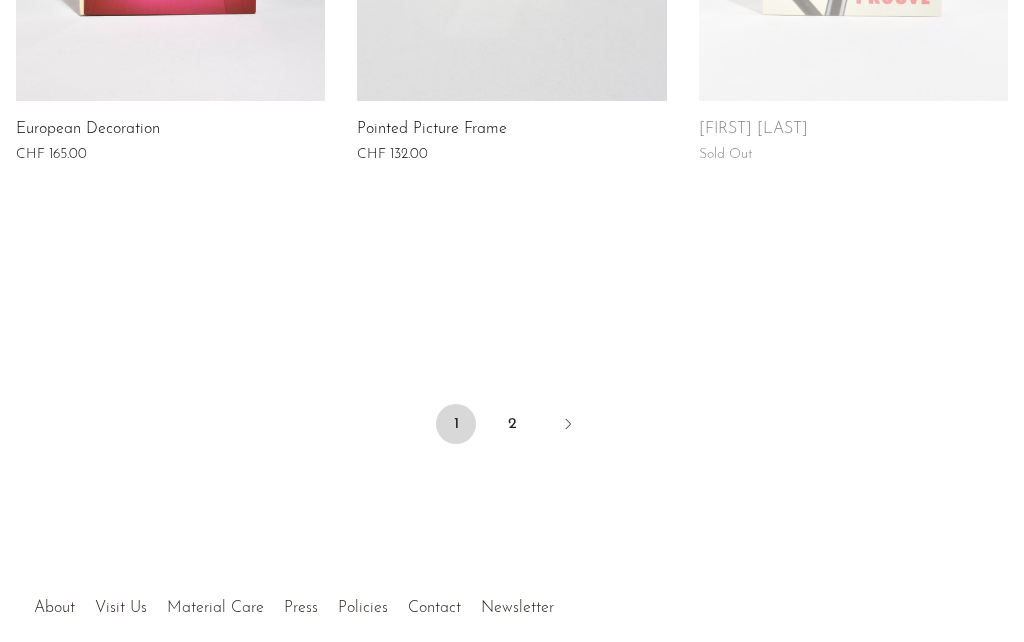 click on "2" at bounding box center (512, 424) 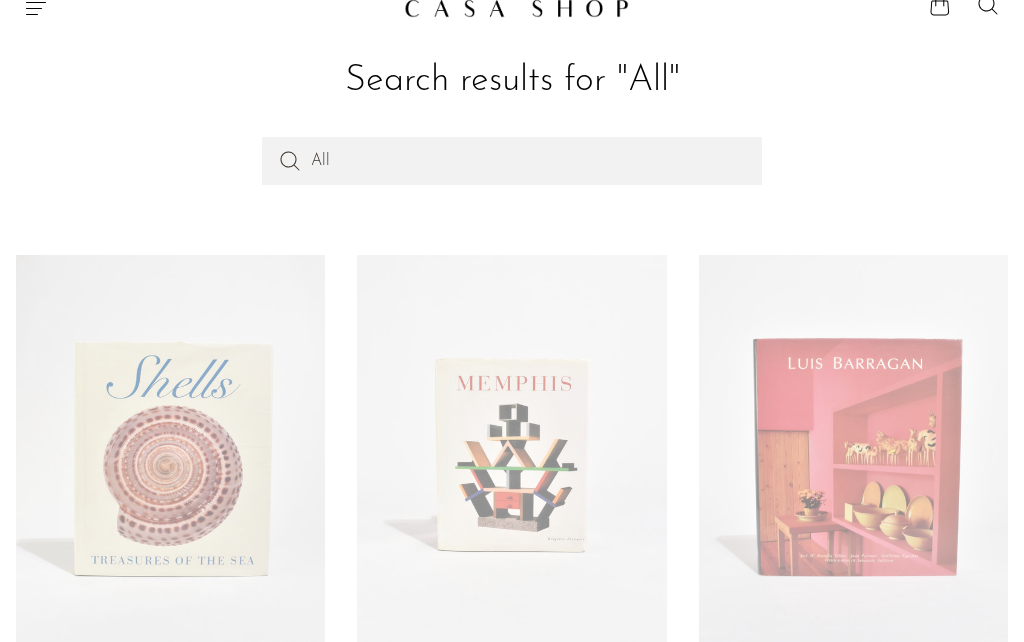 scroll, scrollTop: 0, scrollLeft: 0, axis: both 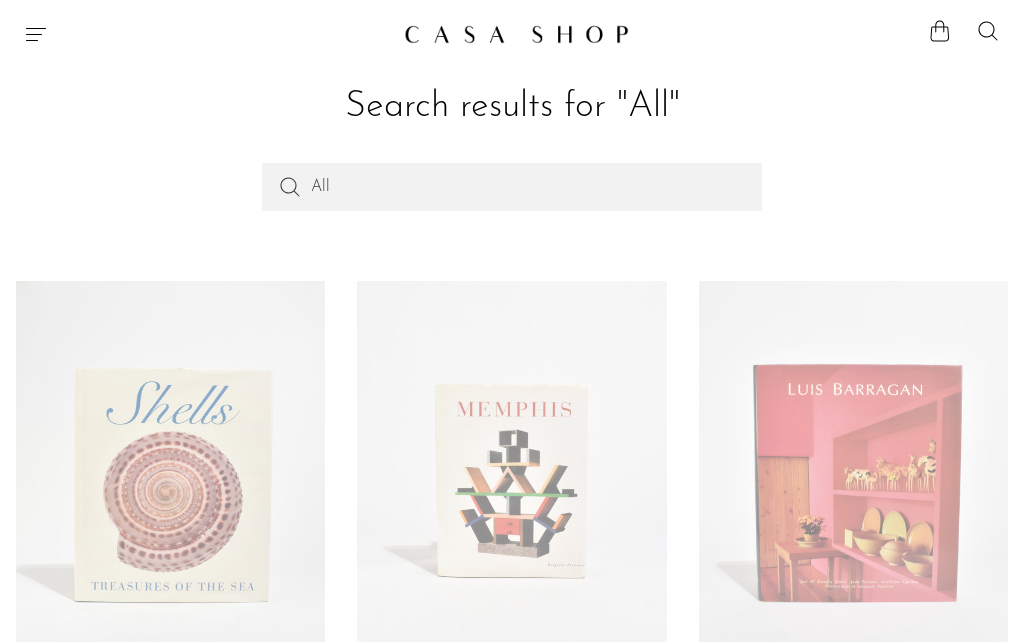 click 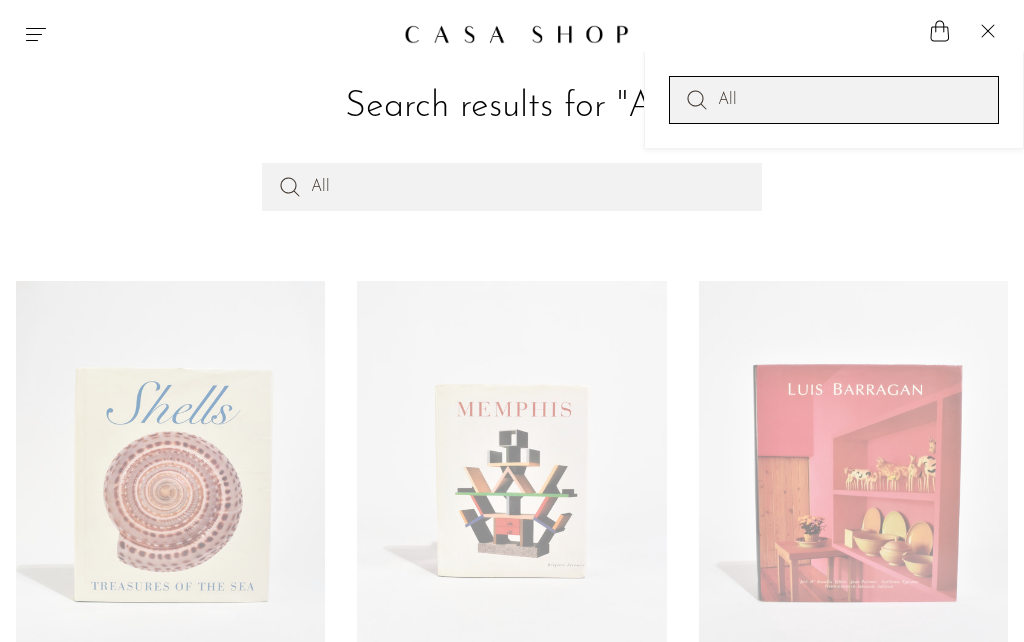 click on "All" at bounding box center [834, 100] 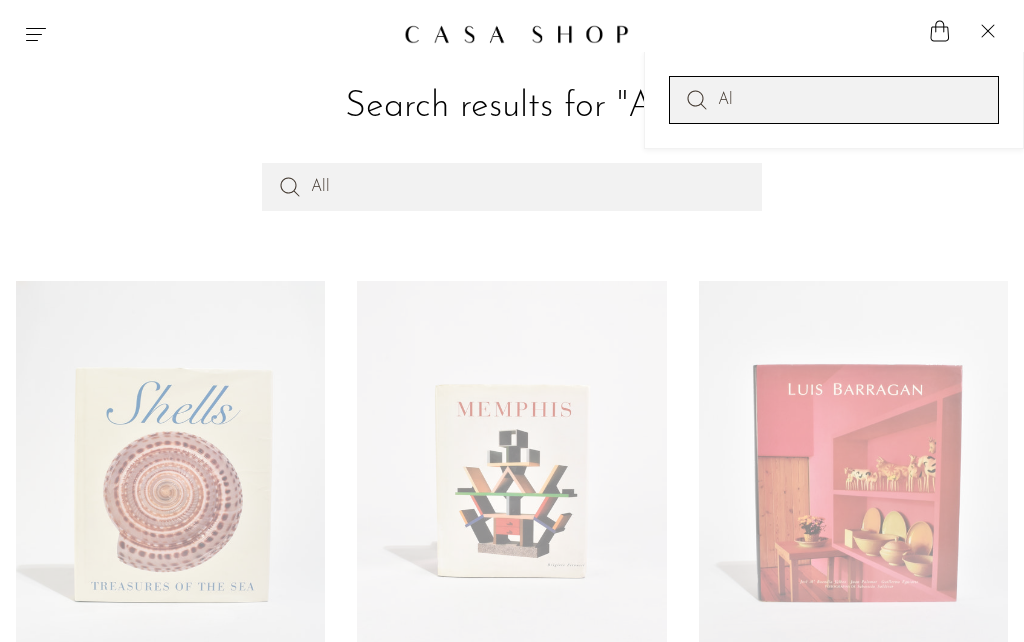 type on "A" 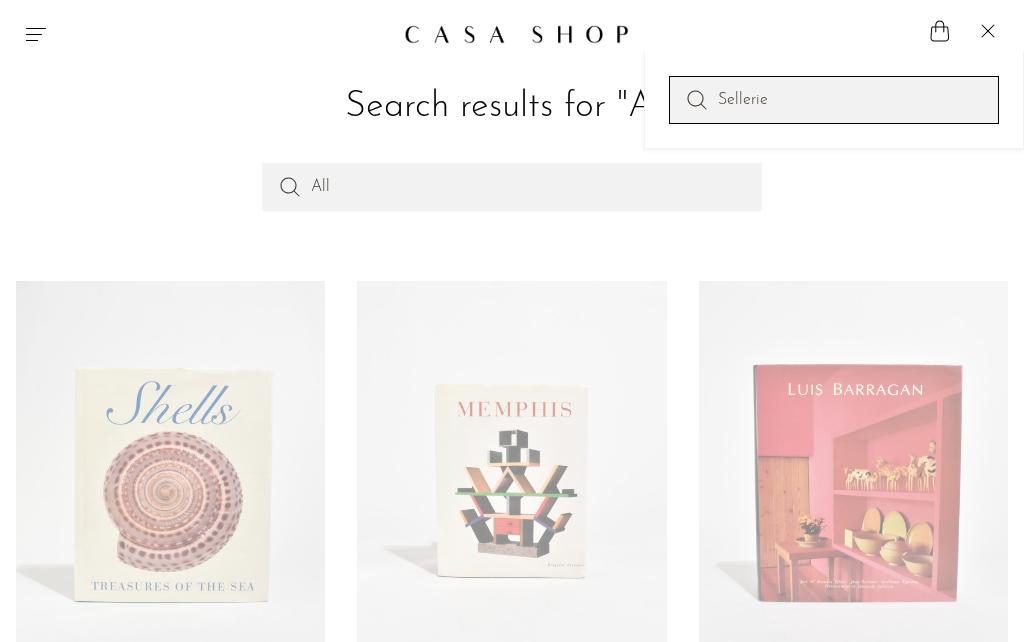 type on "Sellerie" 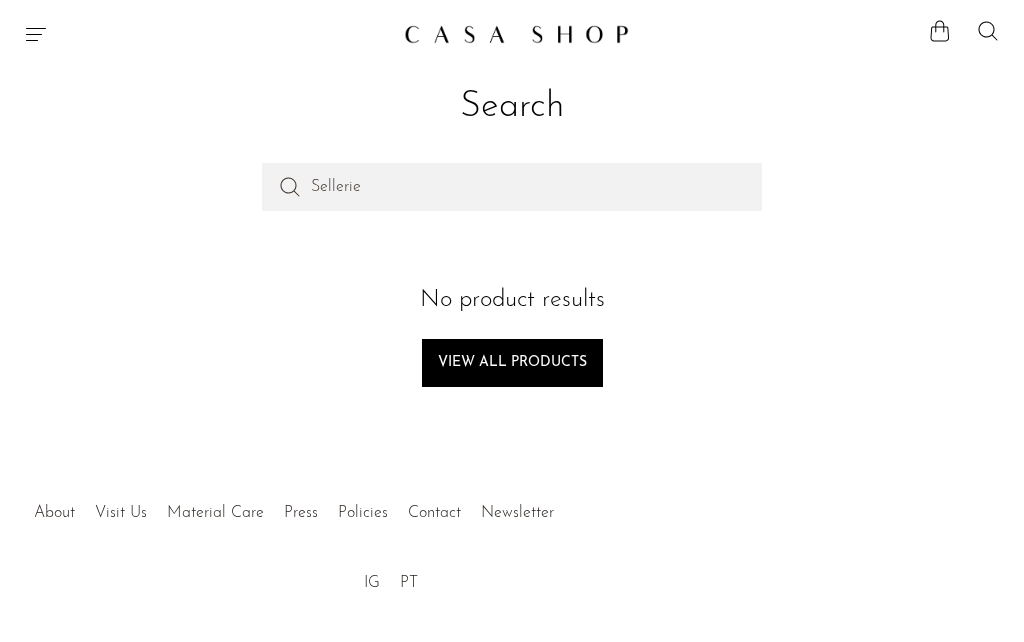 scroll, scrollTop: 0, scrollLeft: 0, axis: both 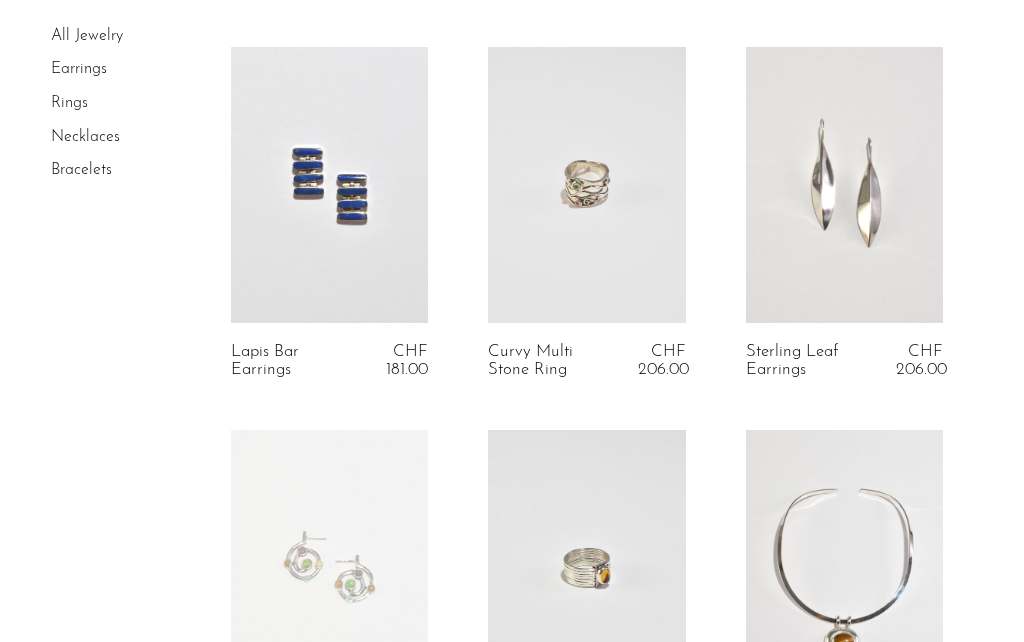 click on "Earrings" at bounding box center (79, 70) 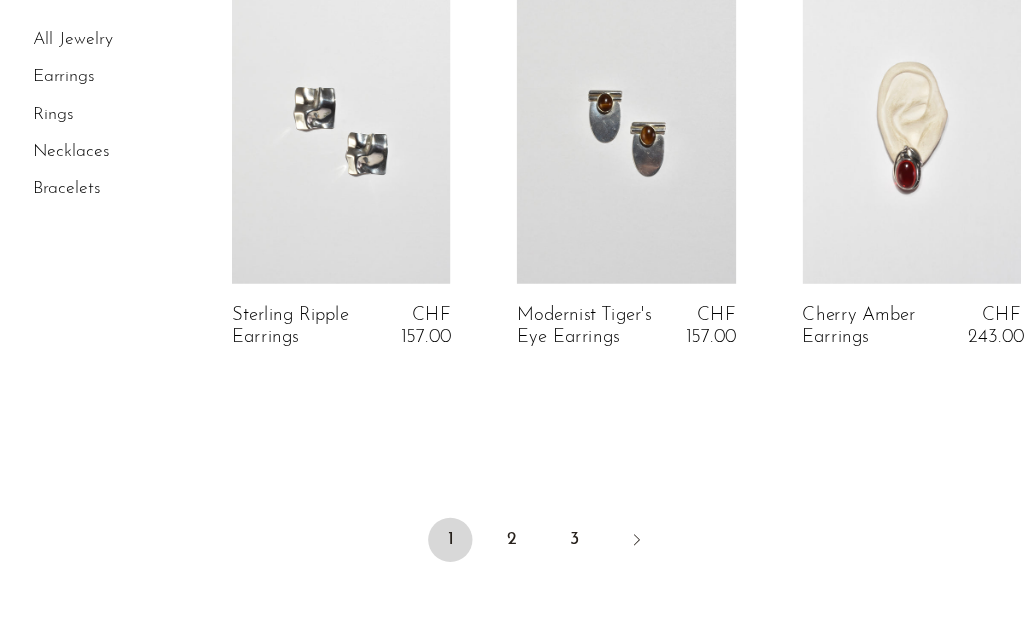 scroll, scrollTop: 4450, scrollLeft: 0, axis: vertical 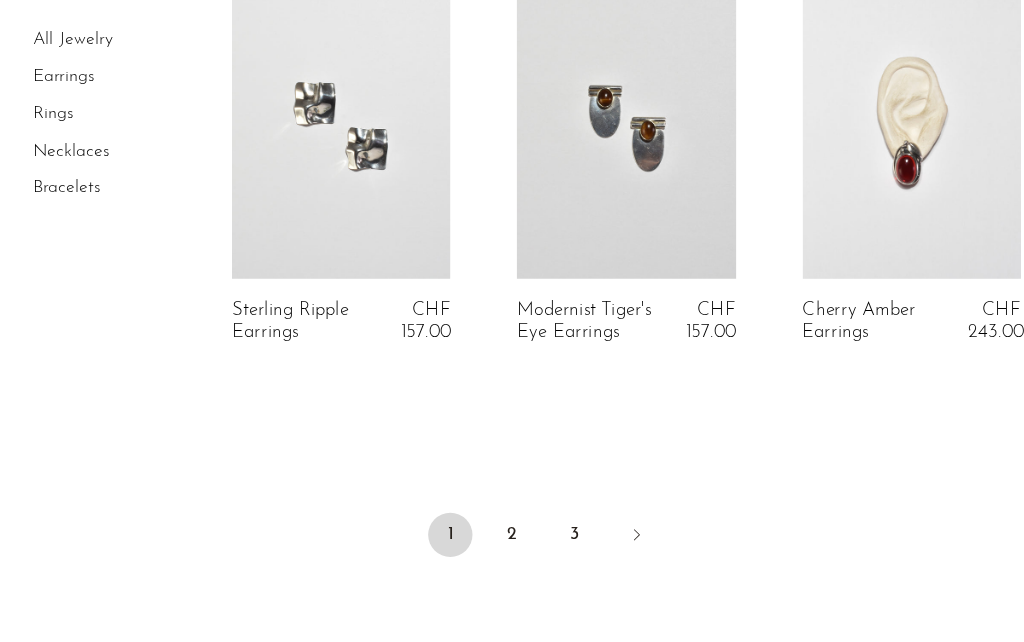 click on "2" at bounding box center (484, 483) 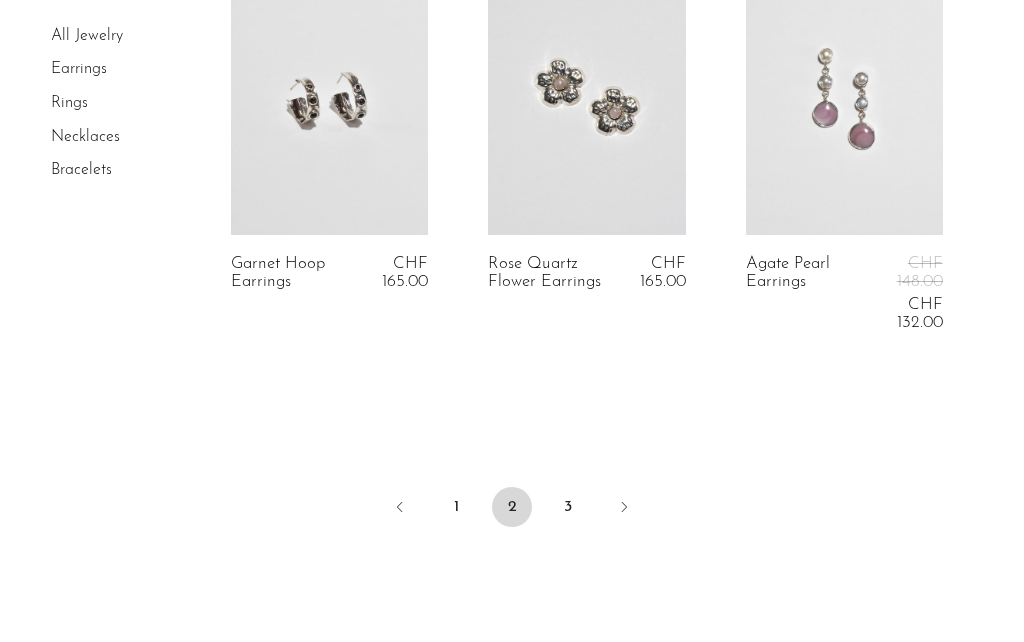 scroll, scrollTop: 4450, scrollLeft: 0, axis: vertical 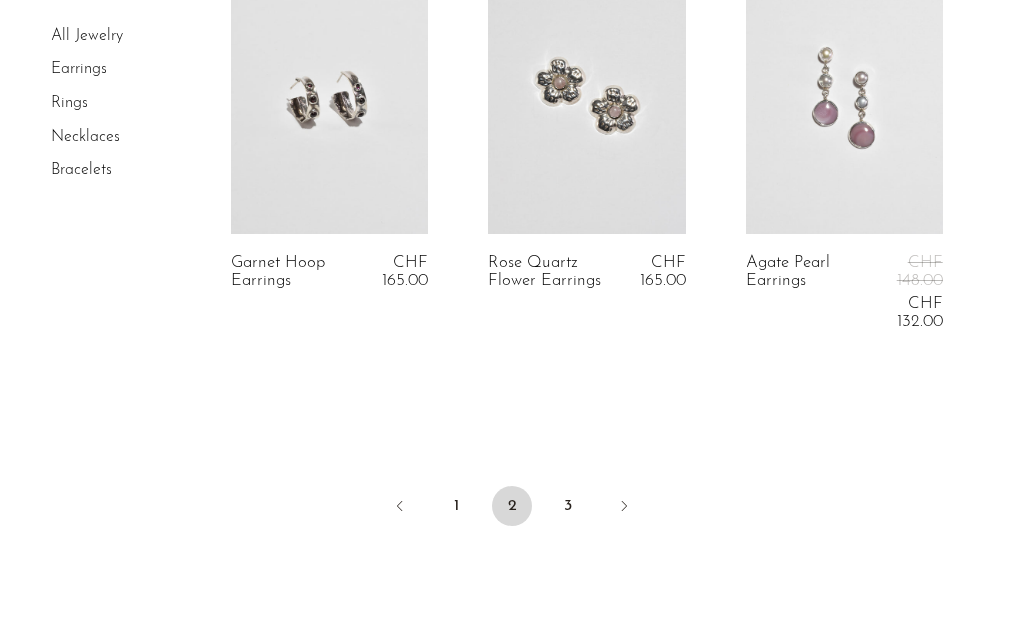 click on "3" at bounding box center (568, 506) 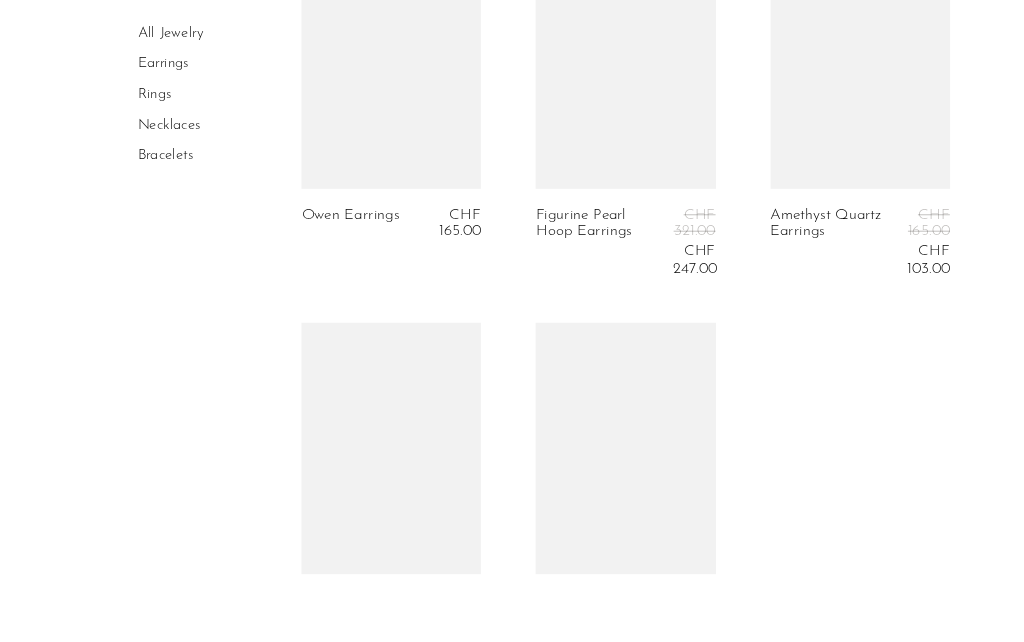 scroll, scrollTop: 1540, scrollLeft: 0, axis: vertical 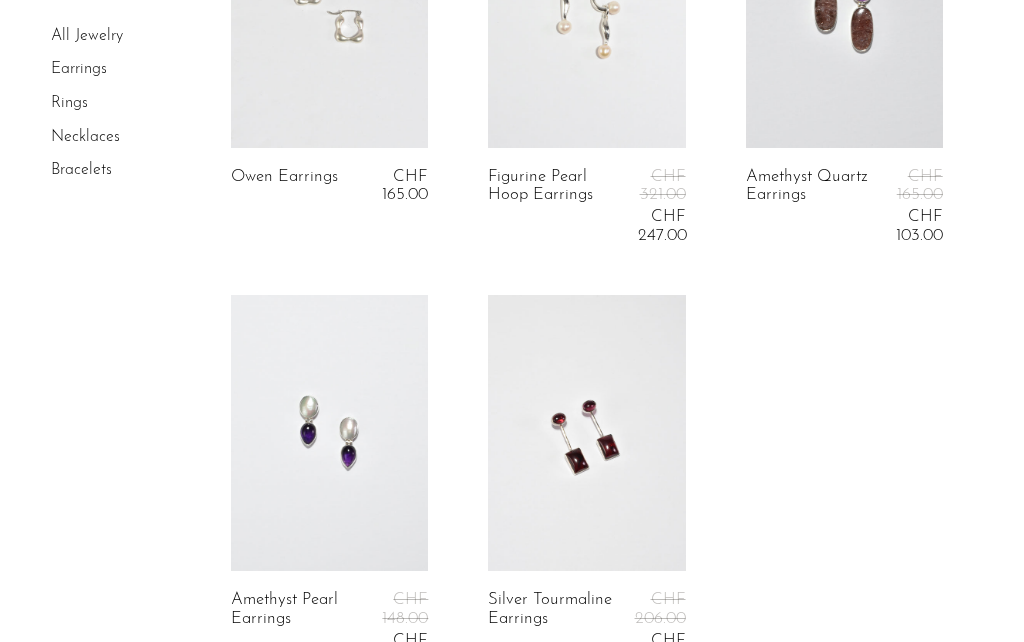 click at bounding box center [586, 433] 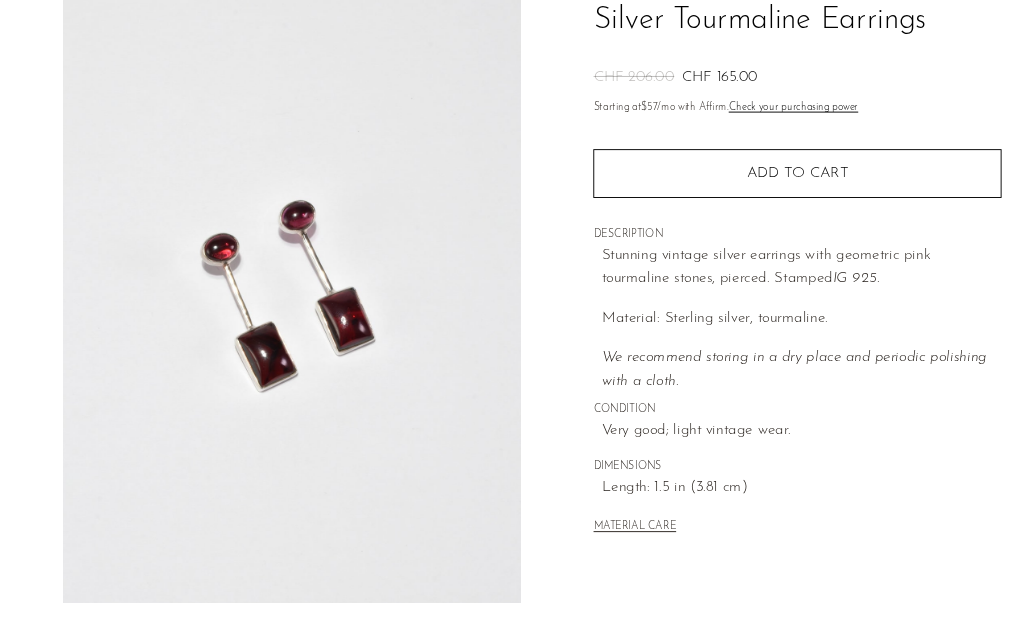 scroll, scrollTop: 200, scrollLeft: 0, axis: vertical 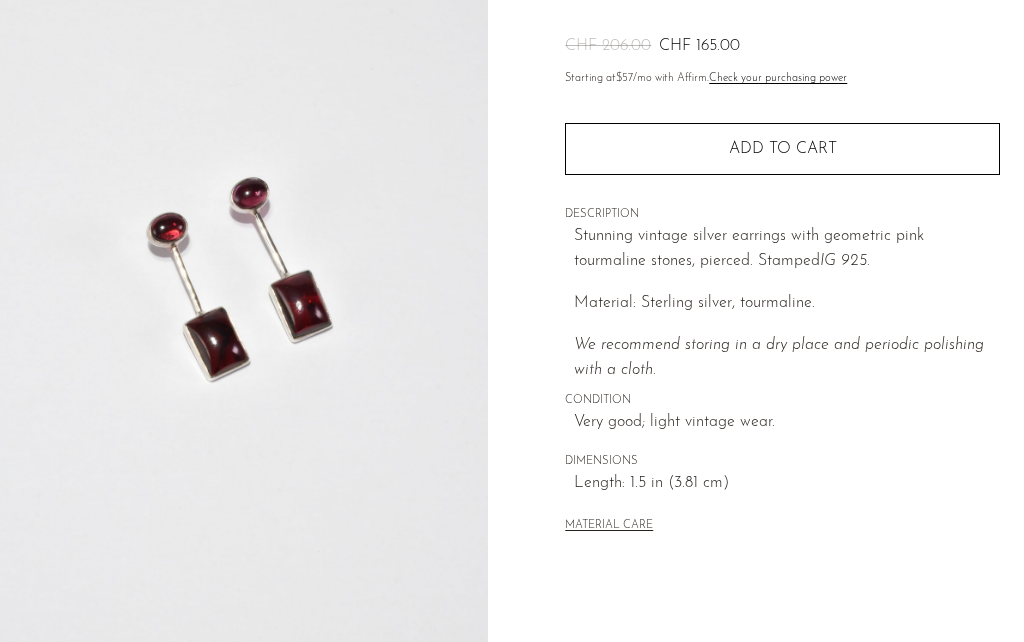 click on "Add to cart" at bounding box center [782, 149] 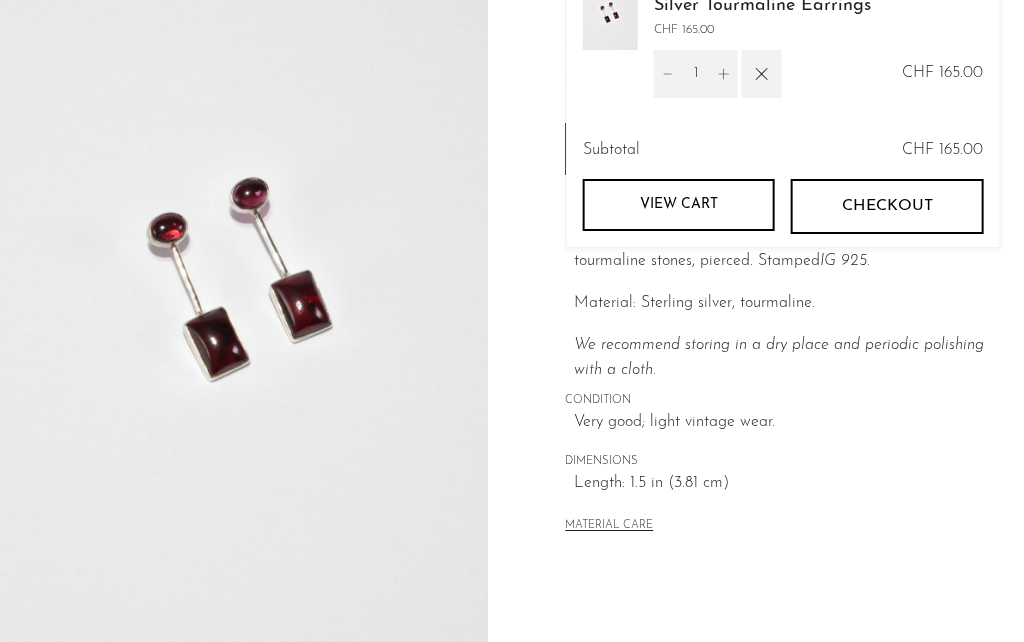 click on "Checkout" at bounding box center [887, 206] 